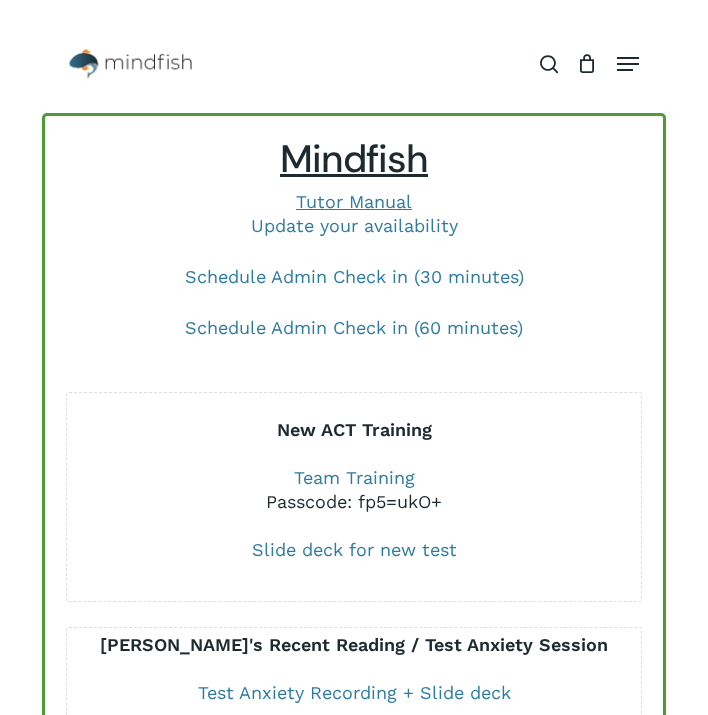scroll, scrollTop: 0, scrollLeft: 0, axis: both 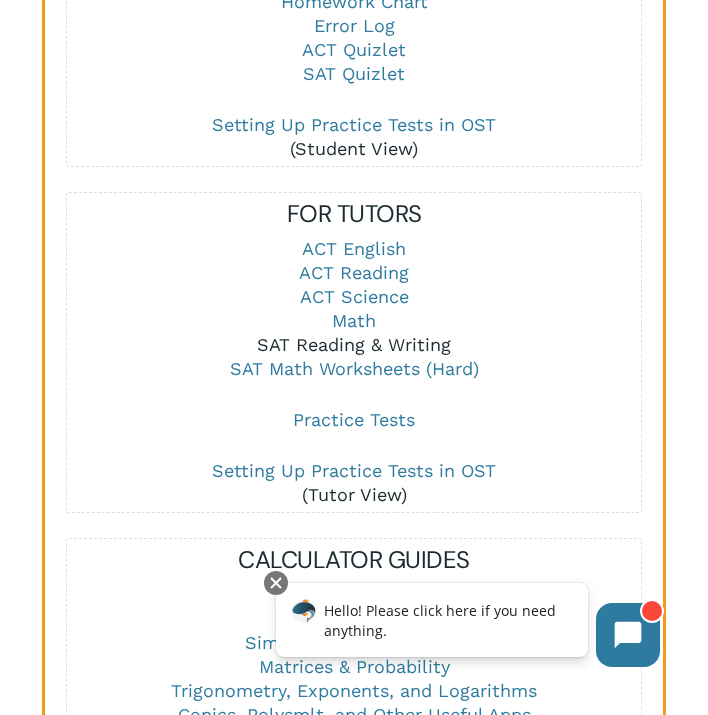 click on "SAT Reading & Writing" at bounding box center (354, 344) 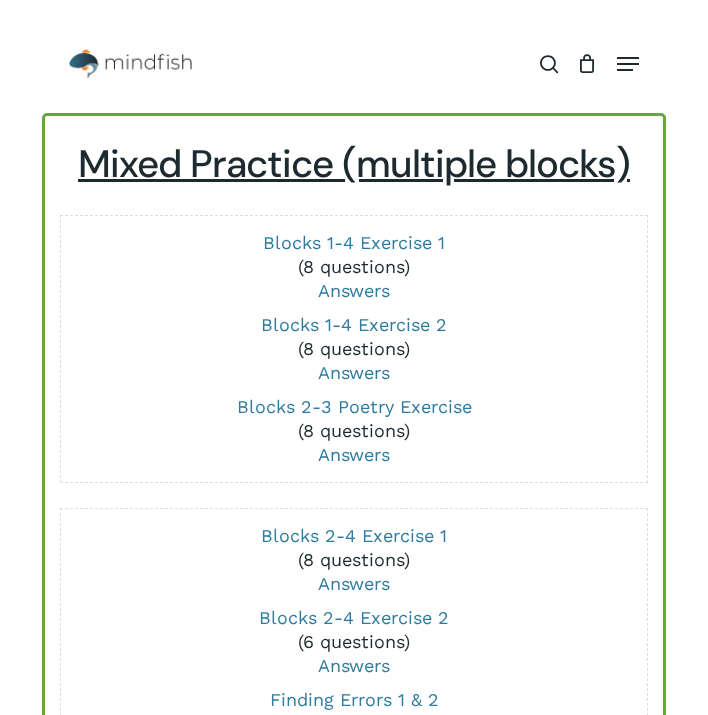 scroll, scrollTop: 0, scrollLeft: 0, axis: both 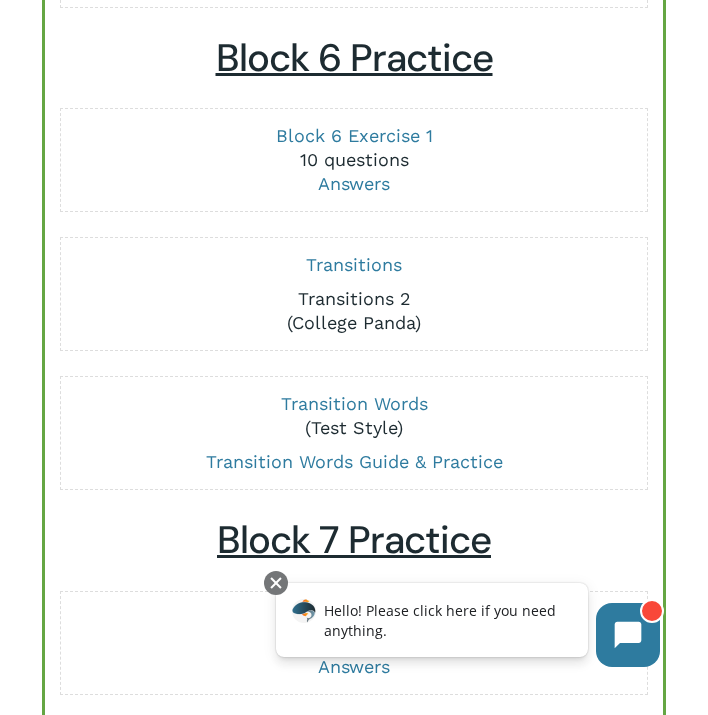 click on "Transitions 2" at bounding box center [354, 298] 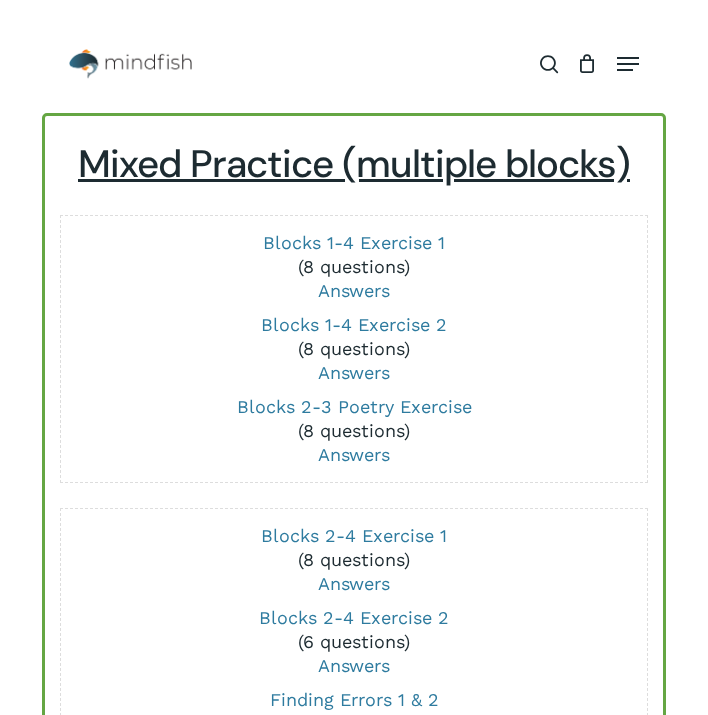 scroll, scrollTop: 5334, scrollLeft: 0, axis: vertical 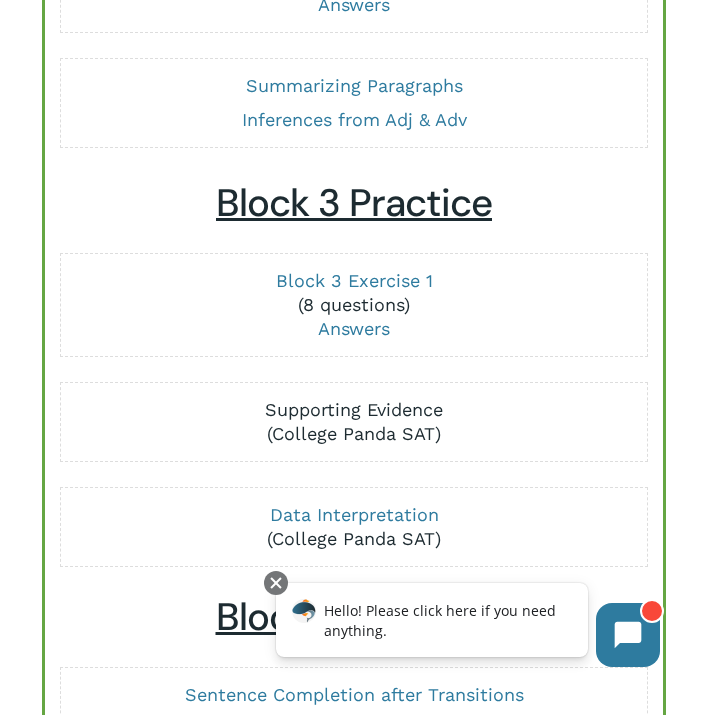 click on "Supporting Evidence" at bounding box center (354, 409) 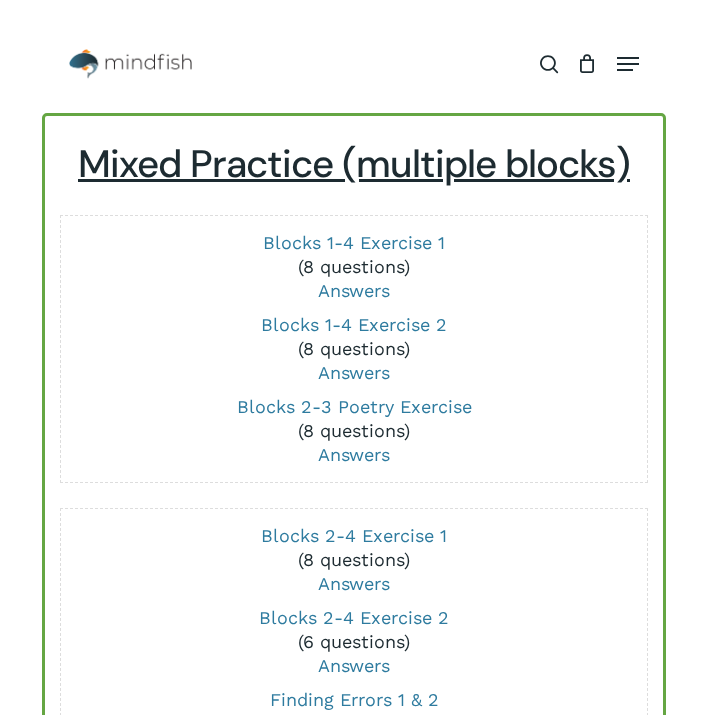 scroll, scrollTop: 2034, scrollLeft: 0, axis: vertical 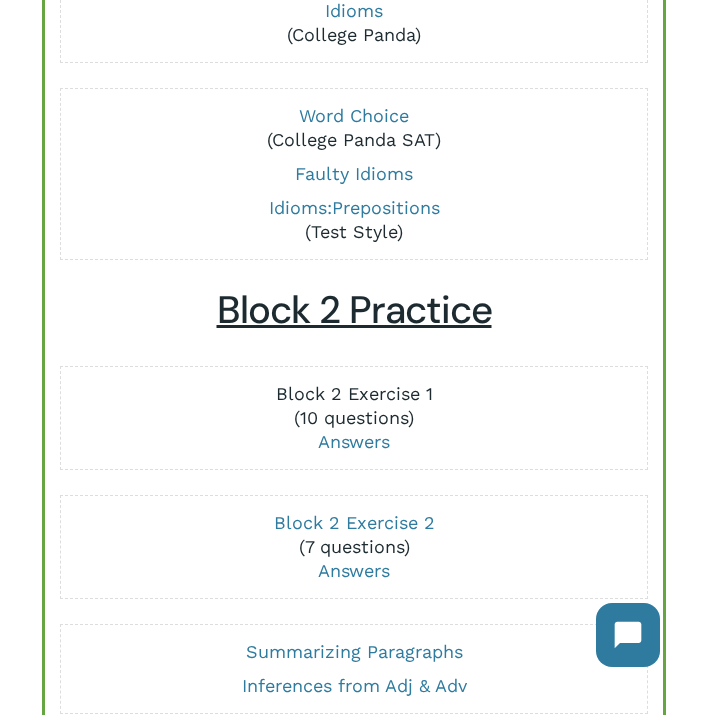 click on "Block 2 Exercise 1" at bounding box center (354, 393) 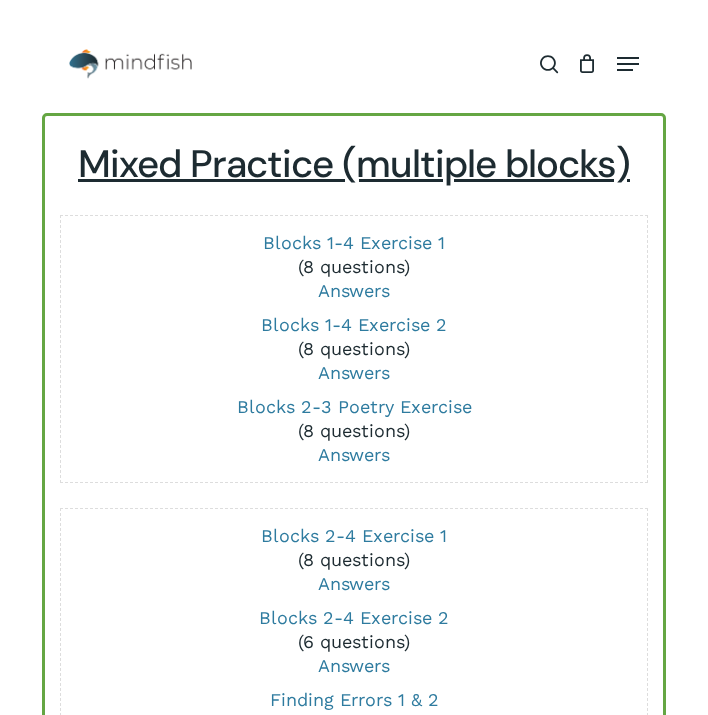 scroll, scrollTop: 1468, scrollLeft: 0, axis: vertical 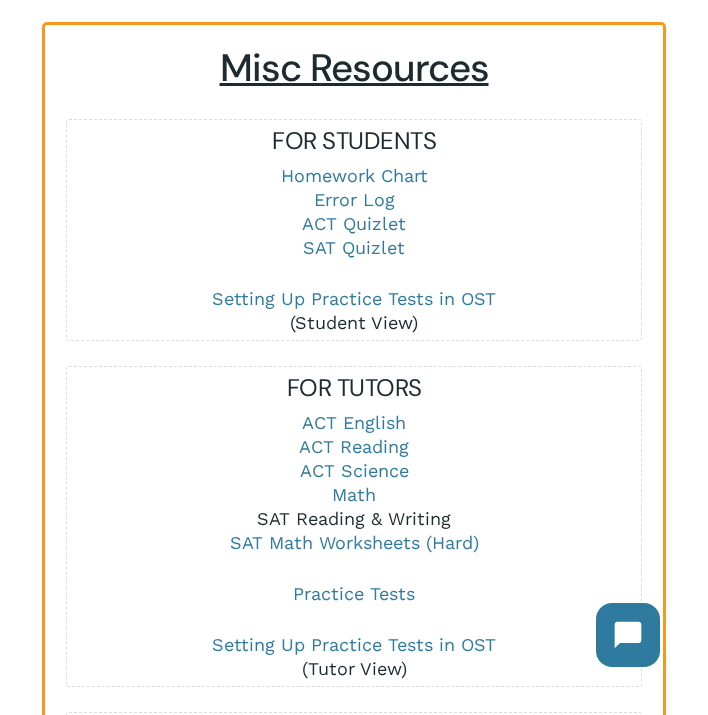 click on "SAT Reading & Writing" at bounding box center (354, 518) 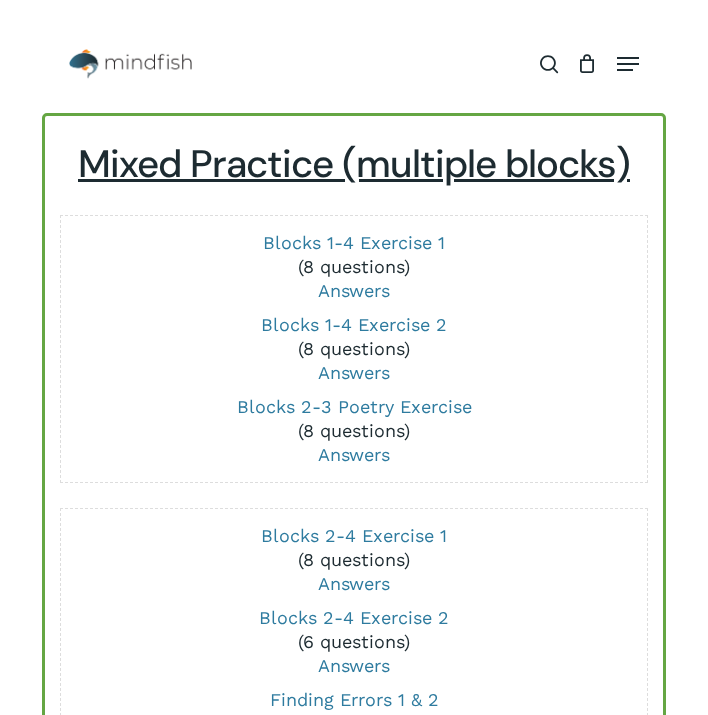 scroll, scrollTop: 0, scrollLeft: 0, axis: both 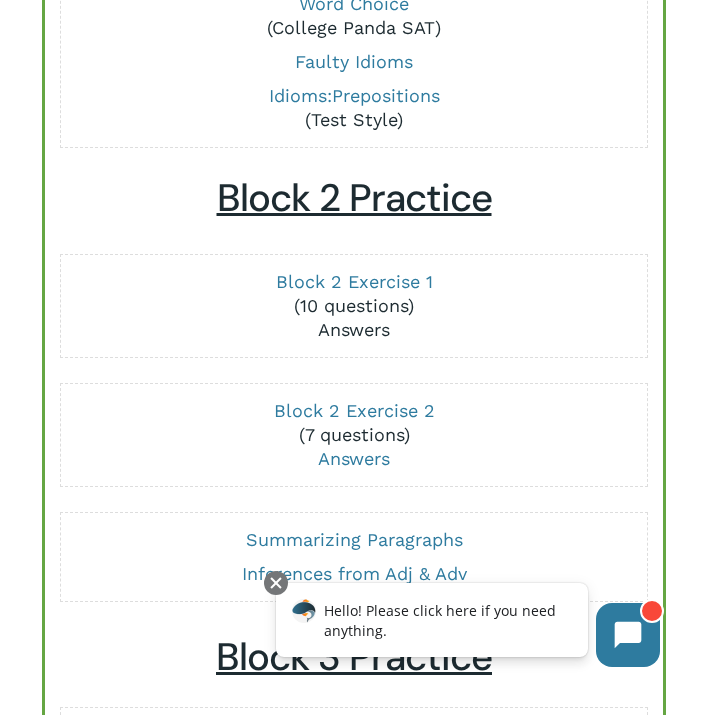 click on "Answers" at bounding box center [354, 329] 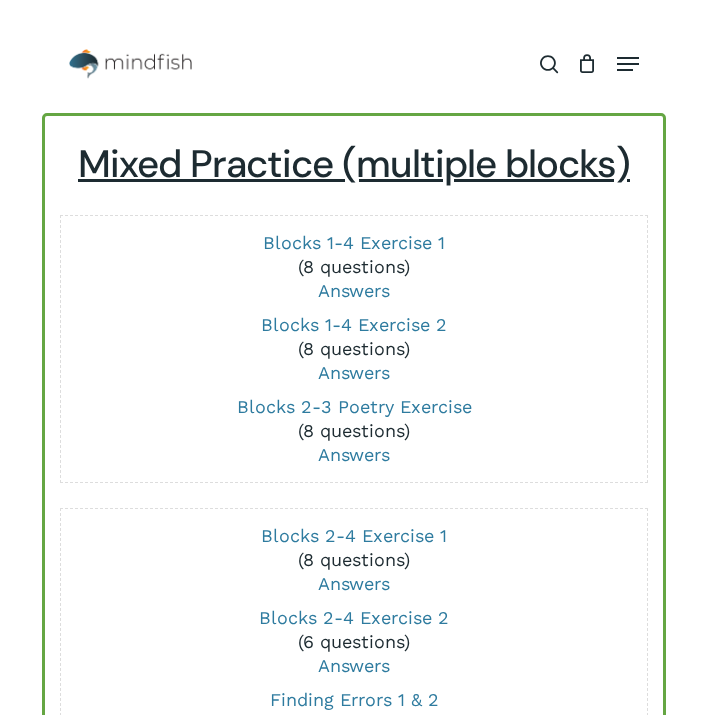 scroll, scrollTop: 1580, scrollLeft: 0, axis: vertical 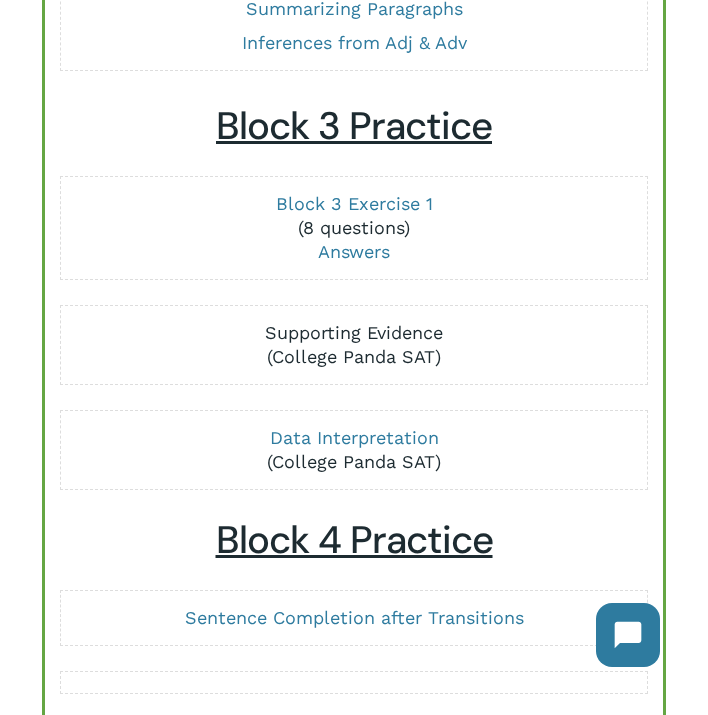 click on "Supporting Evidence" at bounding box center (354, 332) 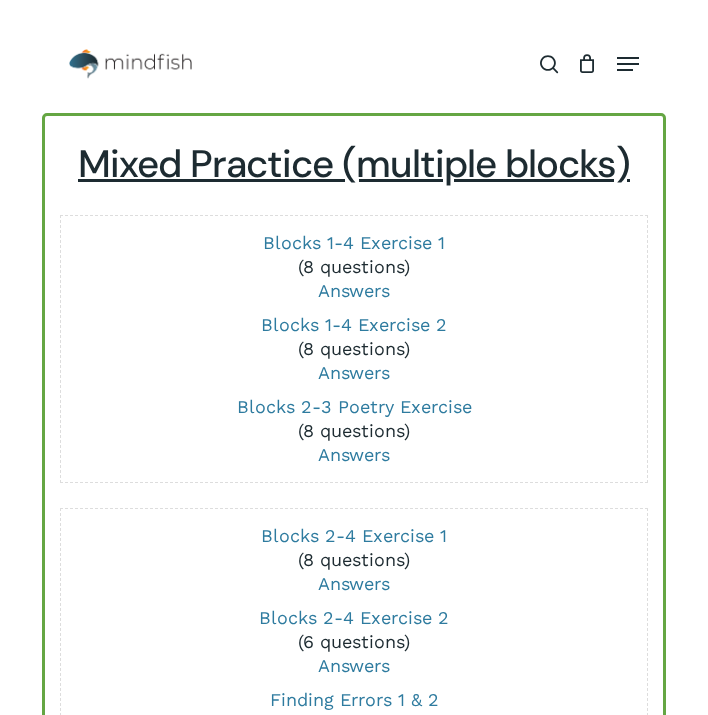 scroll, scrollTop: 2111, scrollLeft: 0, axis: vertical 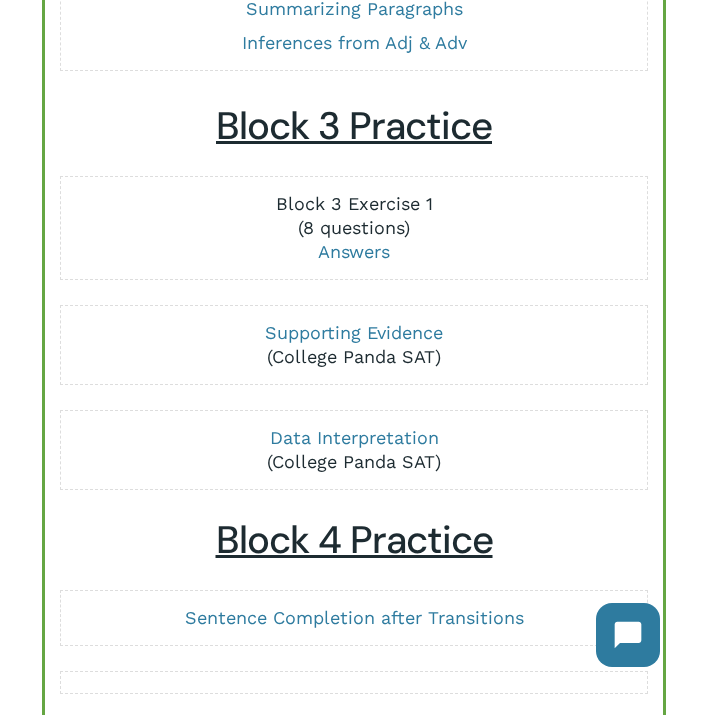 click on "Block 3 Exercise 1" at bounding box center [354, 203] 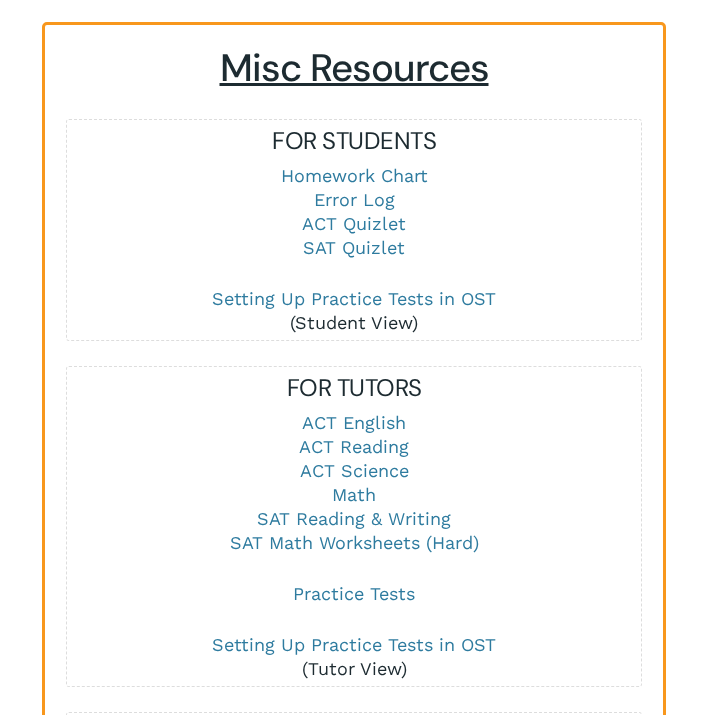 scroll, scrollTop: 2381, scrollLeft: 0, axis: vertical 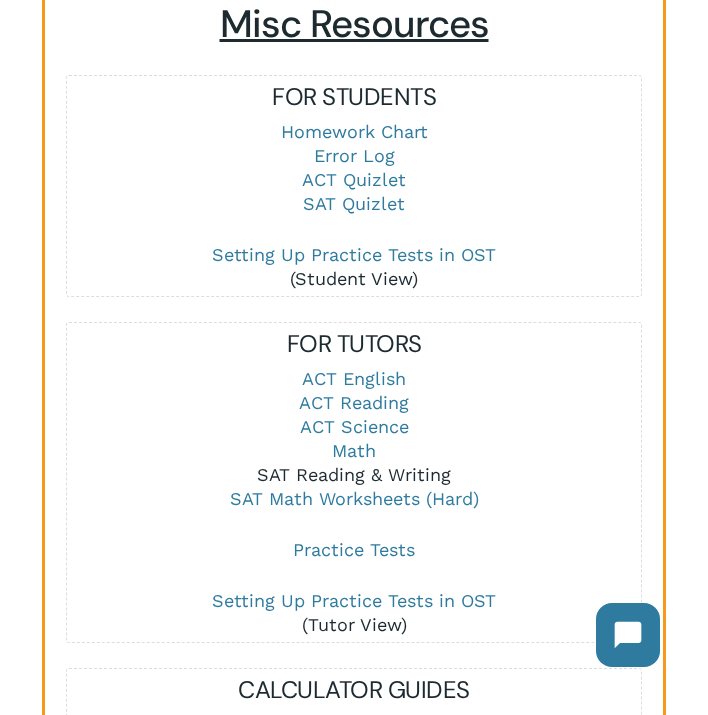 click on "SAT Reading & Writing" at bounding box center (354, 474) 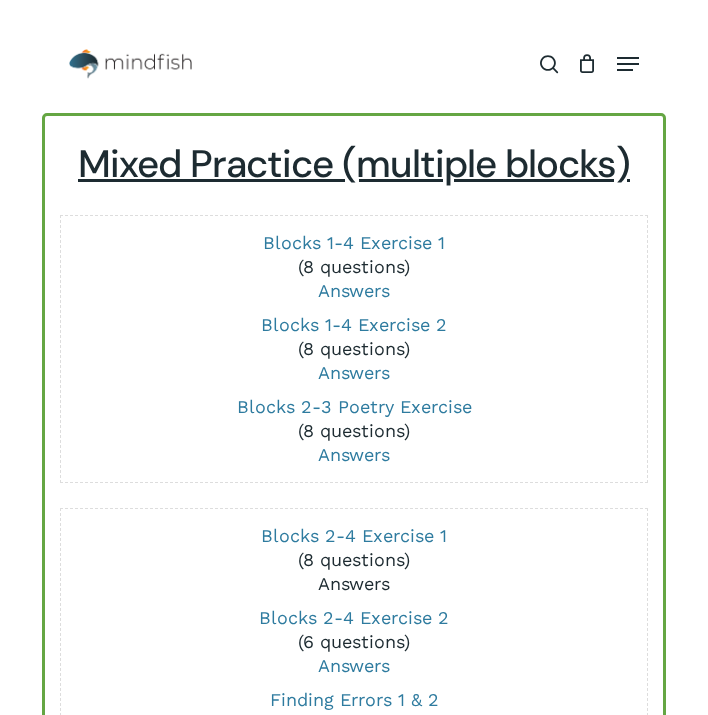 scroll, scrollTop: 484, scrollLeft: 0, axis: vertical 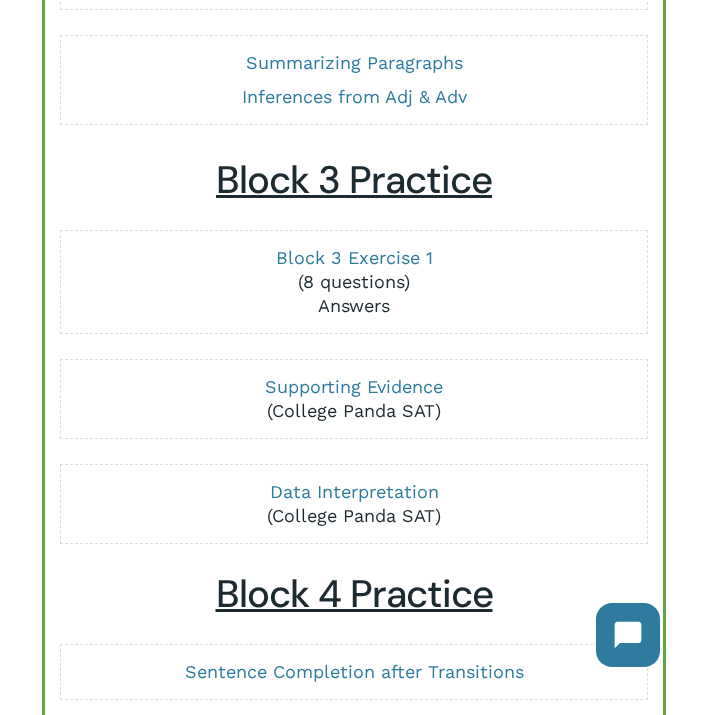 click on "Answers" at bounding box center (354, 305) 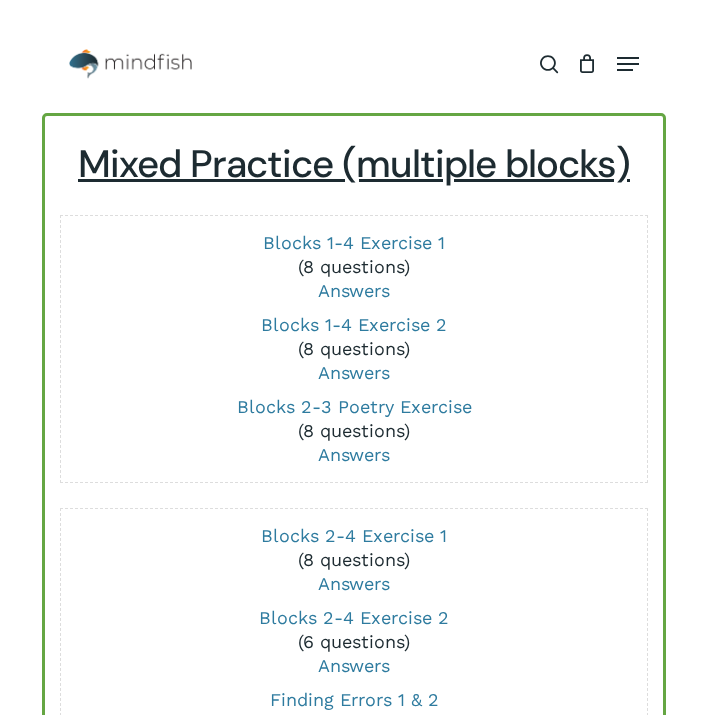 scroll, scrollTop: 1468, scrollLeft: 0, axis: vertical 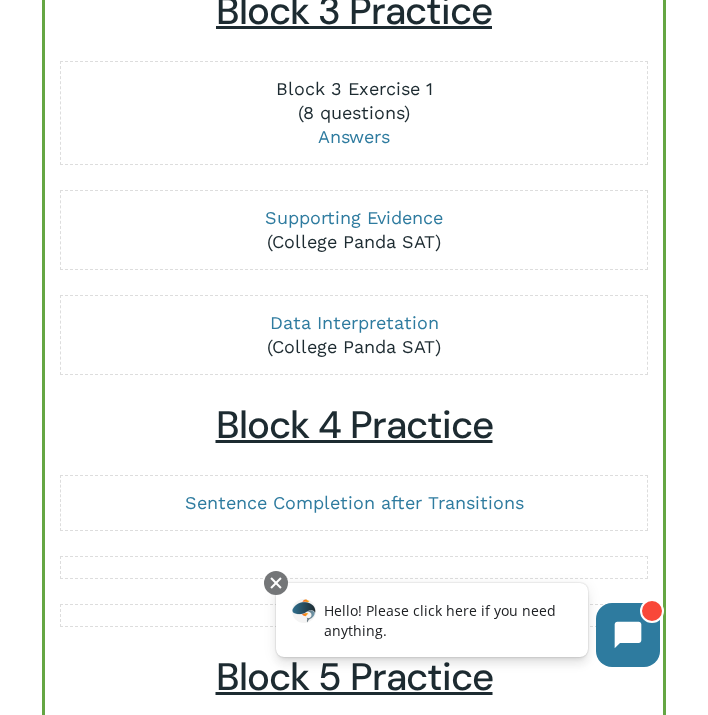 click on "Block 3 Exercise 1" at bounding box center (354, 88) 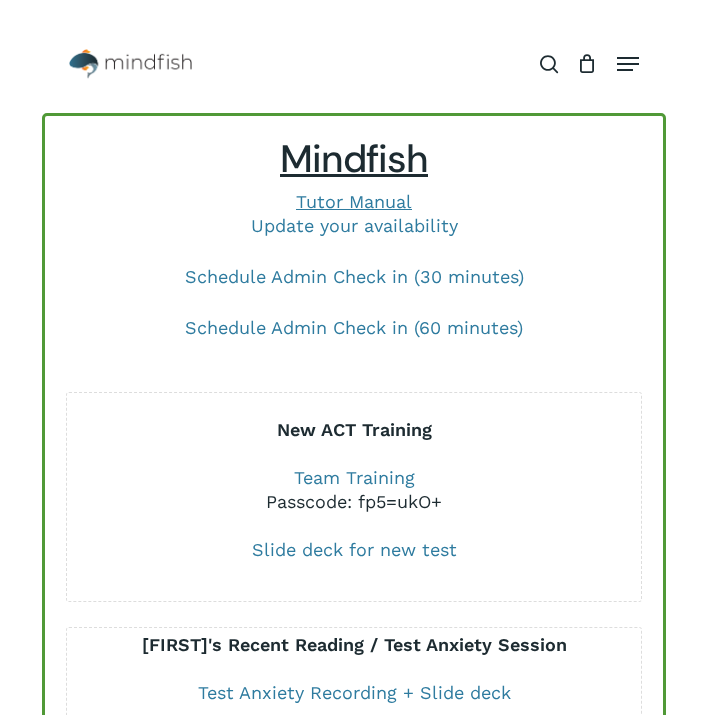 scroll, scrollTop: 2381, scrollLeft: 0, axis: vertical 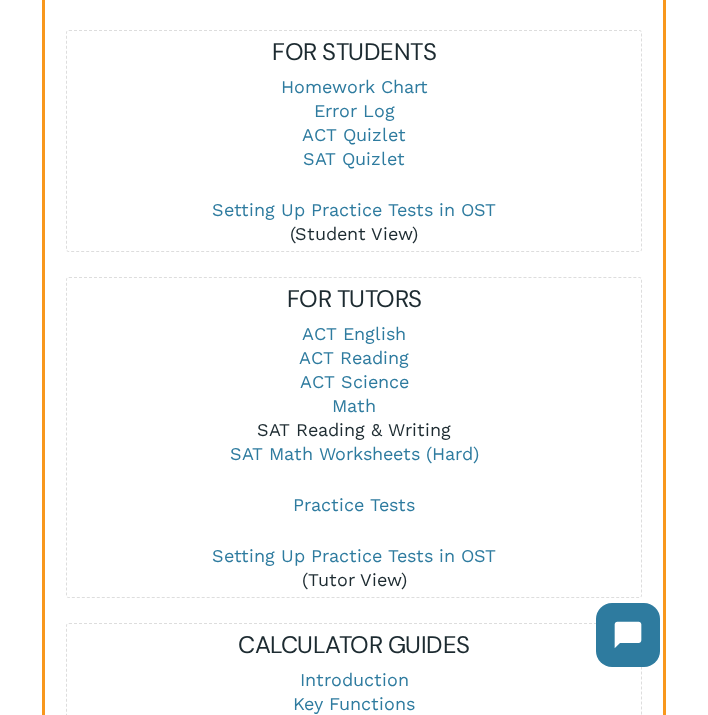 click on "SAT Reading & Writing" at bounding box center [354, 429] 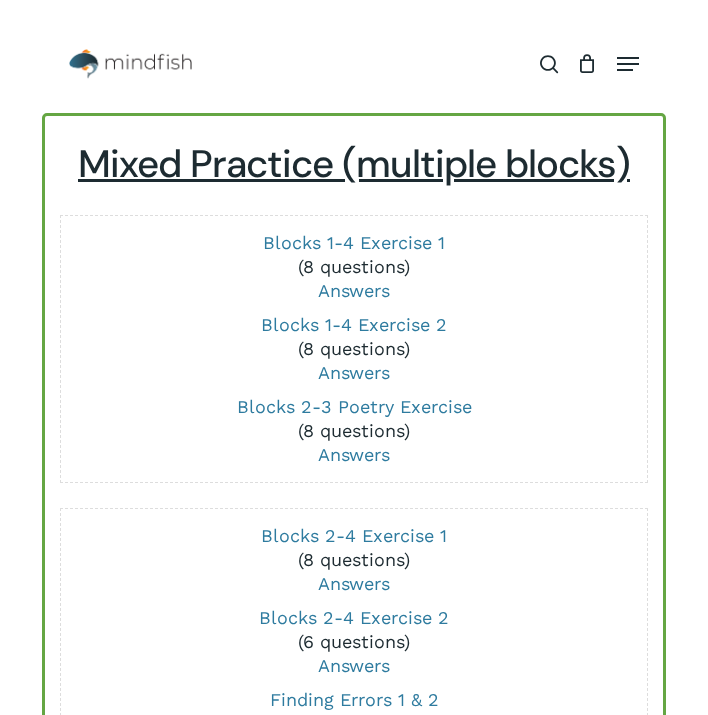 scroll, scrollTop: 0, scrollLeft: 0, axis: both 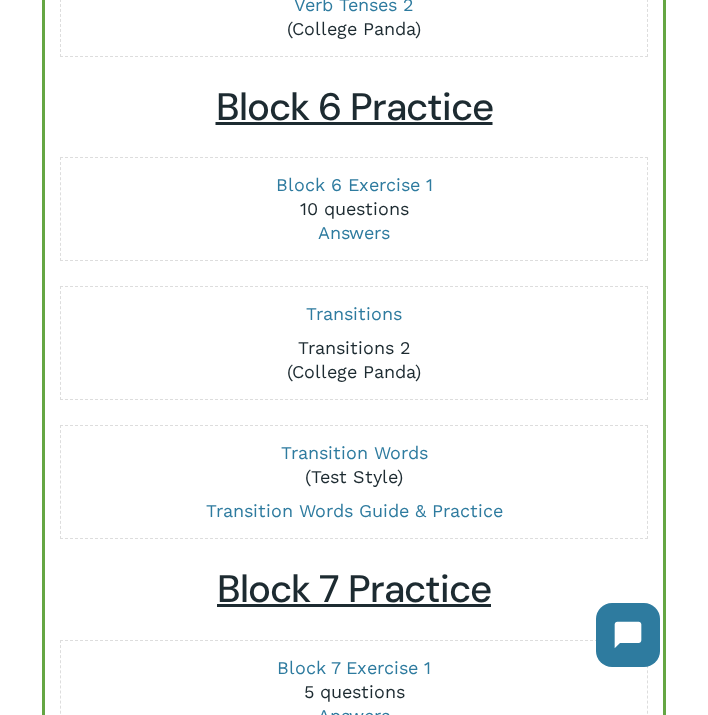 click on "Transitions 2" at bounding box center [354, 347] 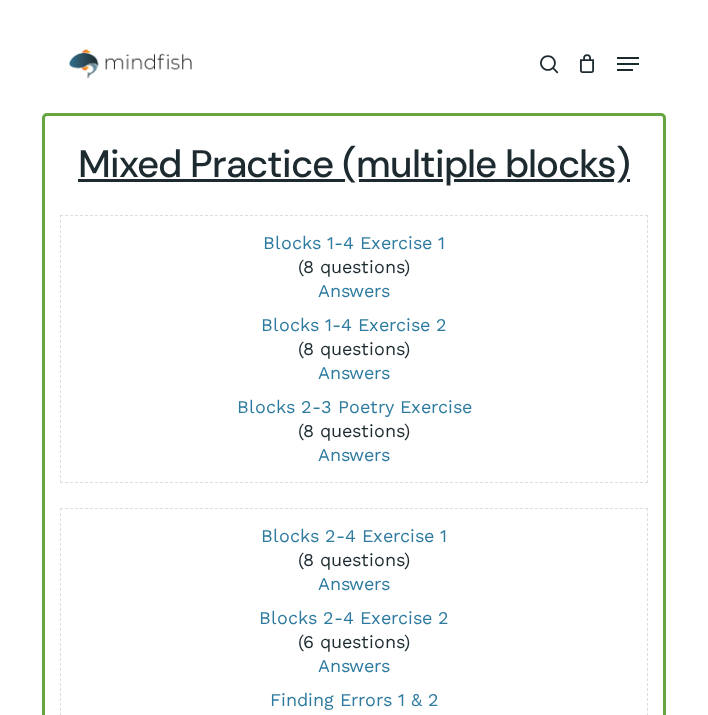 scroll, scrollTop: 2226, scrollLeft: 0, axis: vertical 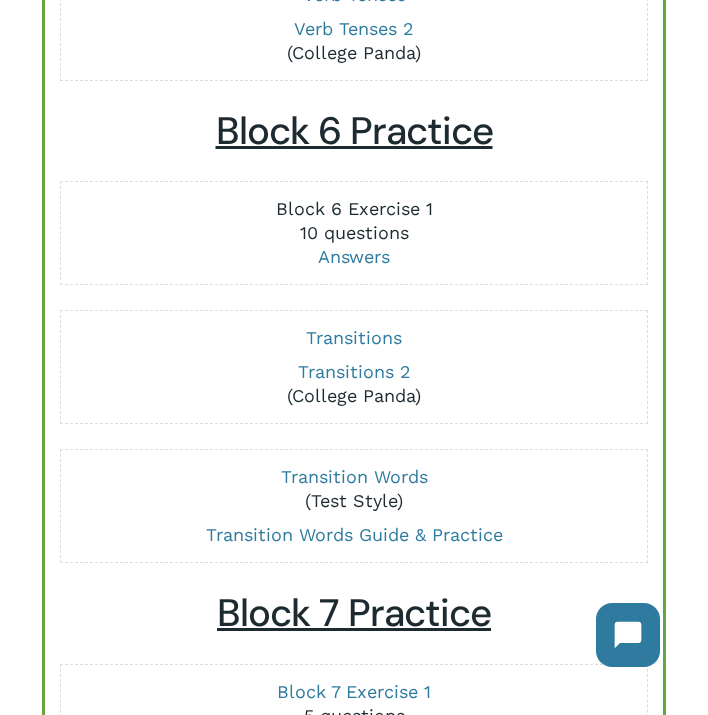 click on "Block 6 Exercise 1" at bounding box center [354, 208] 